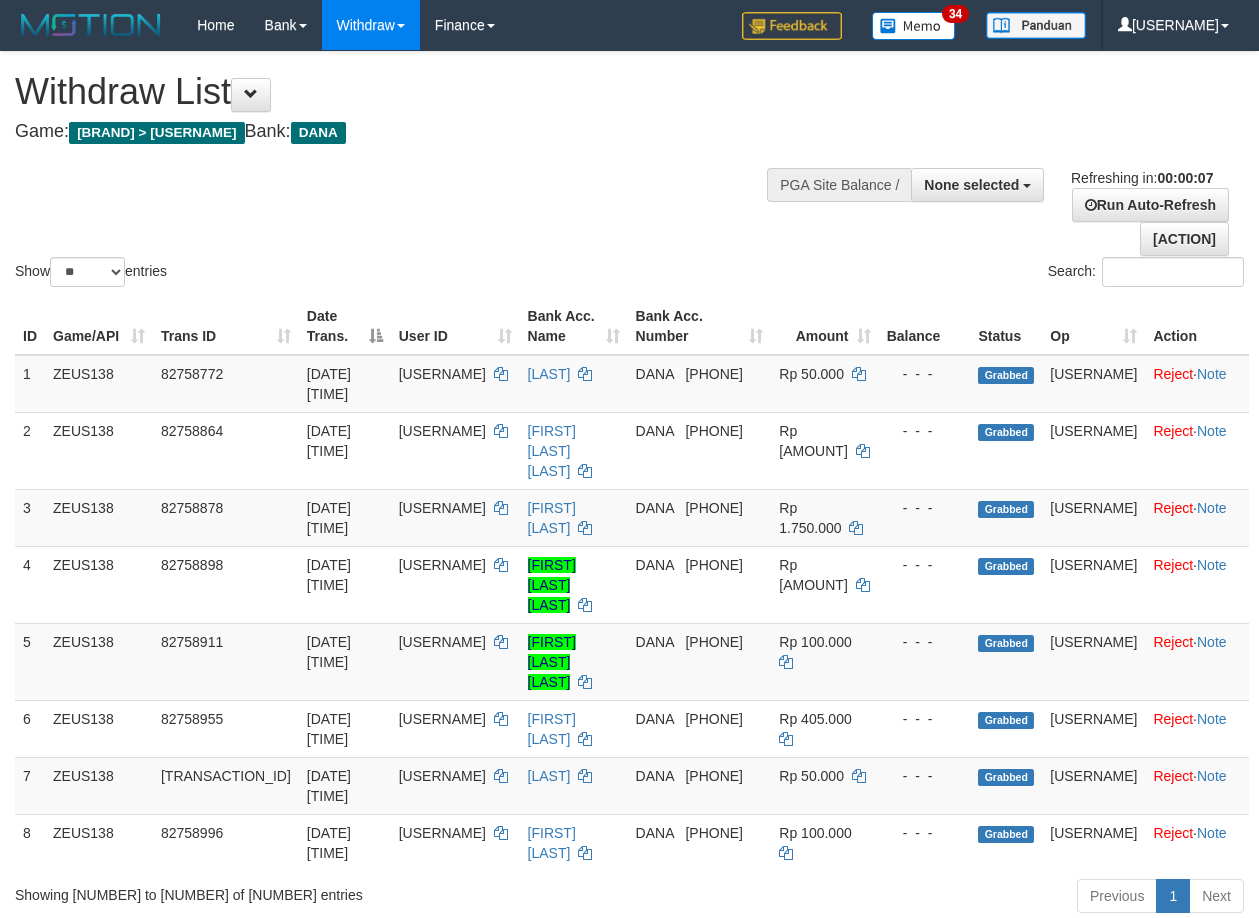 scroll, scrollTop: 0, scrollLeft: 0, axis: both 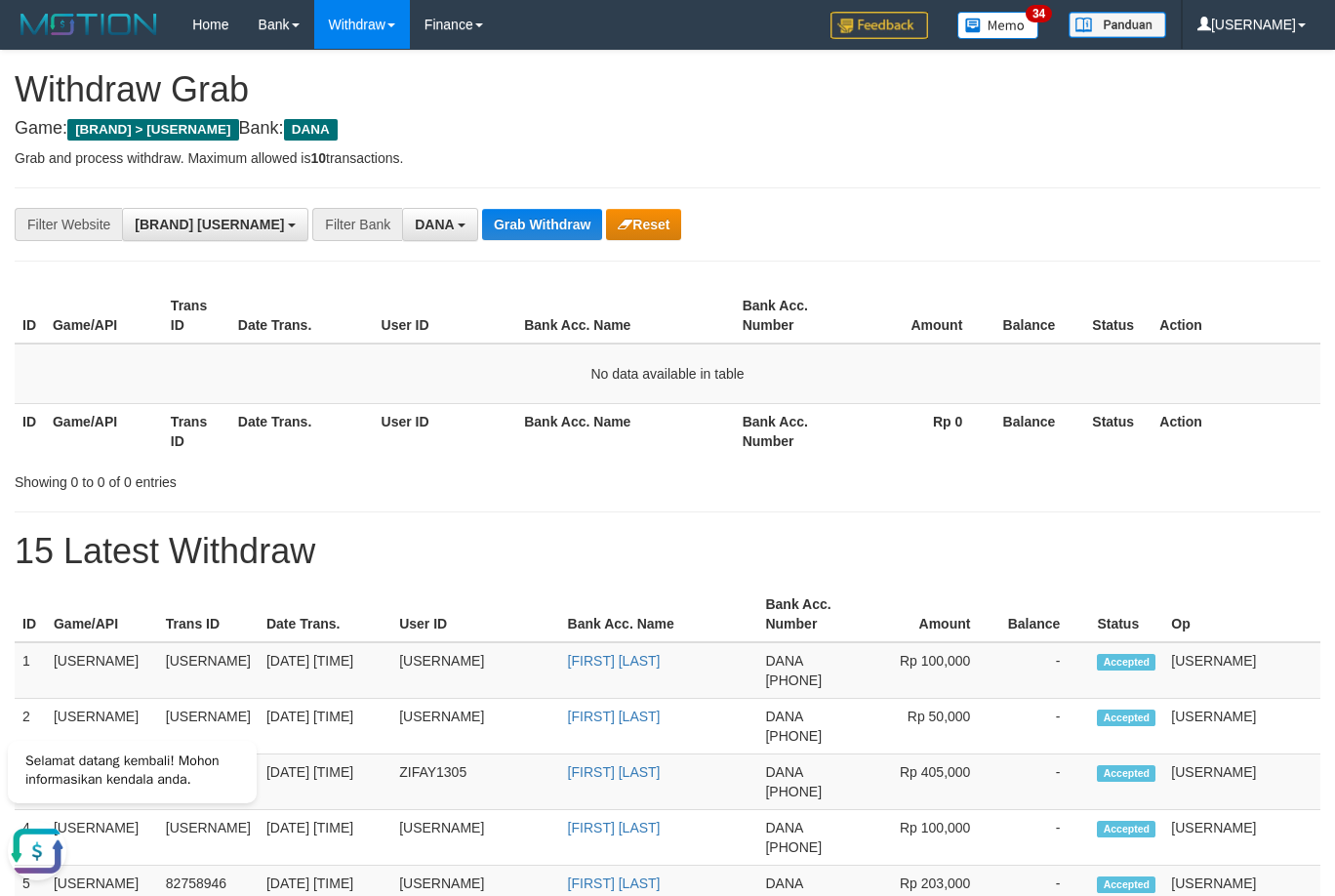 click on "ID Game/API Trans ID Date Trans. User ID Bank Acc. Name Bank Acc. Number Amount Balance Status Action
No data available in table
ID Game/API Trans ID Date Trans. User ID Bank Acc. Name Bank Acc. Number Rp 0 Balance Status Action" at bounding box center [668, 373] 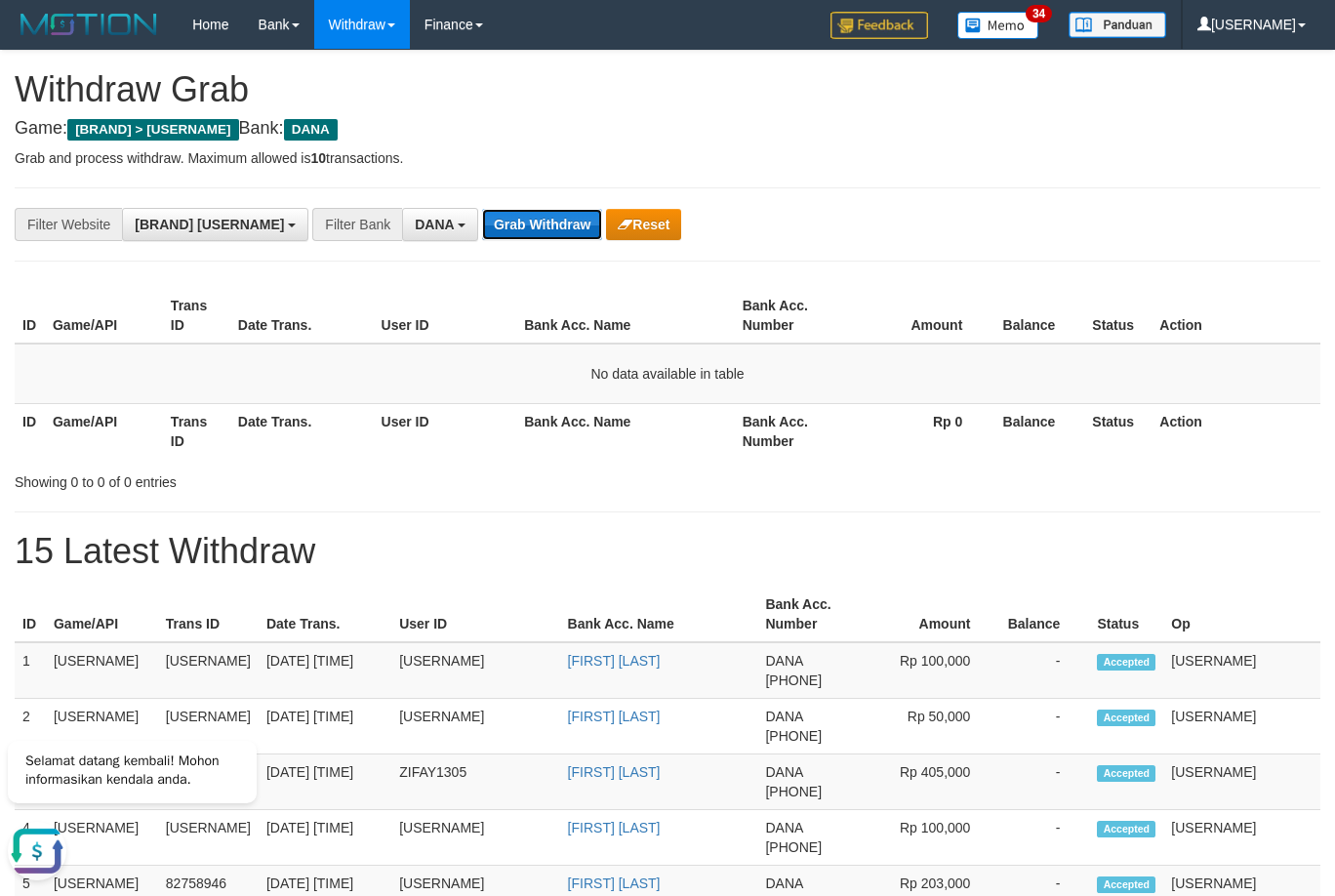 click on "Grab Withdraw" at bounding box center (542, 224) 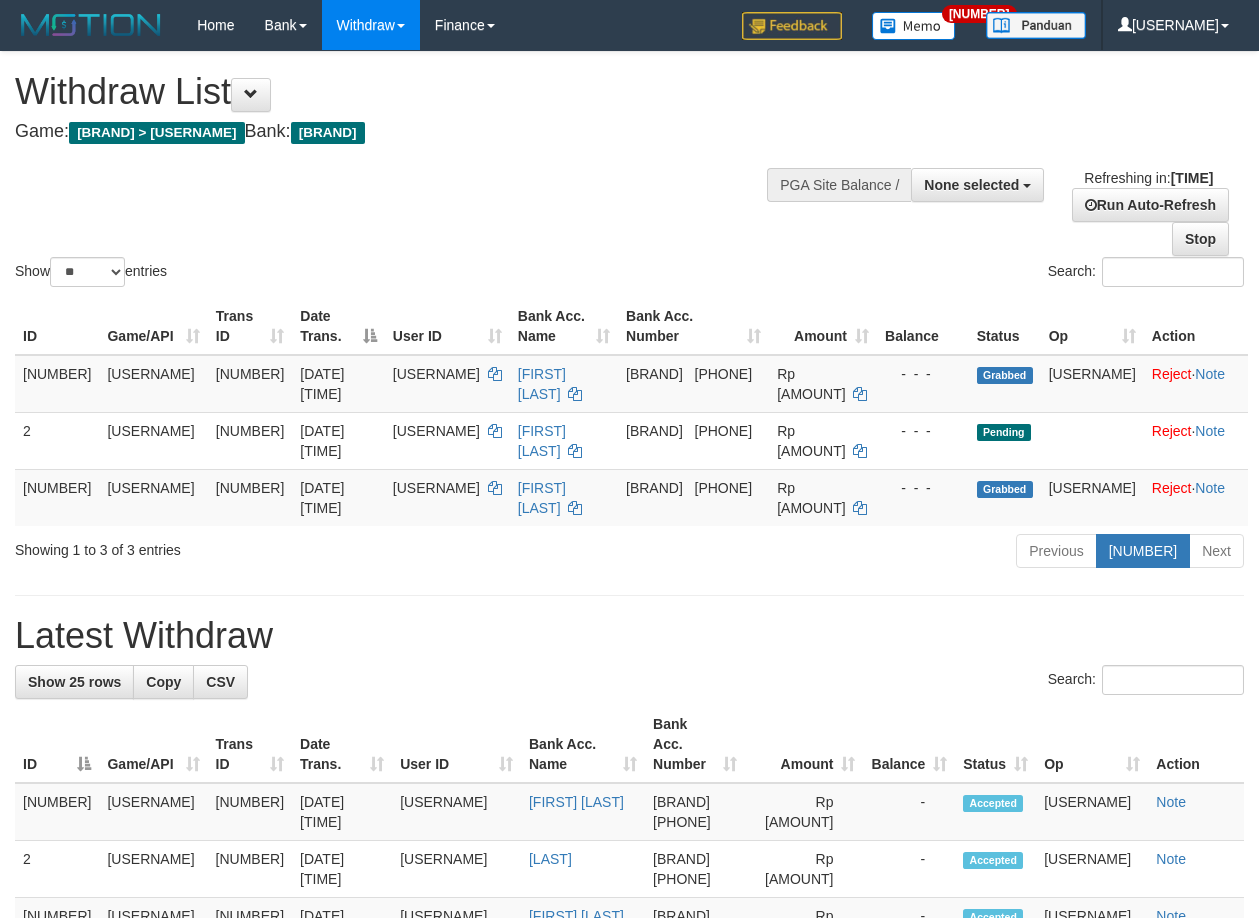 scroll, scrollTop: 0, scrollLeft: 0, axis: both 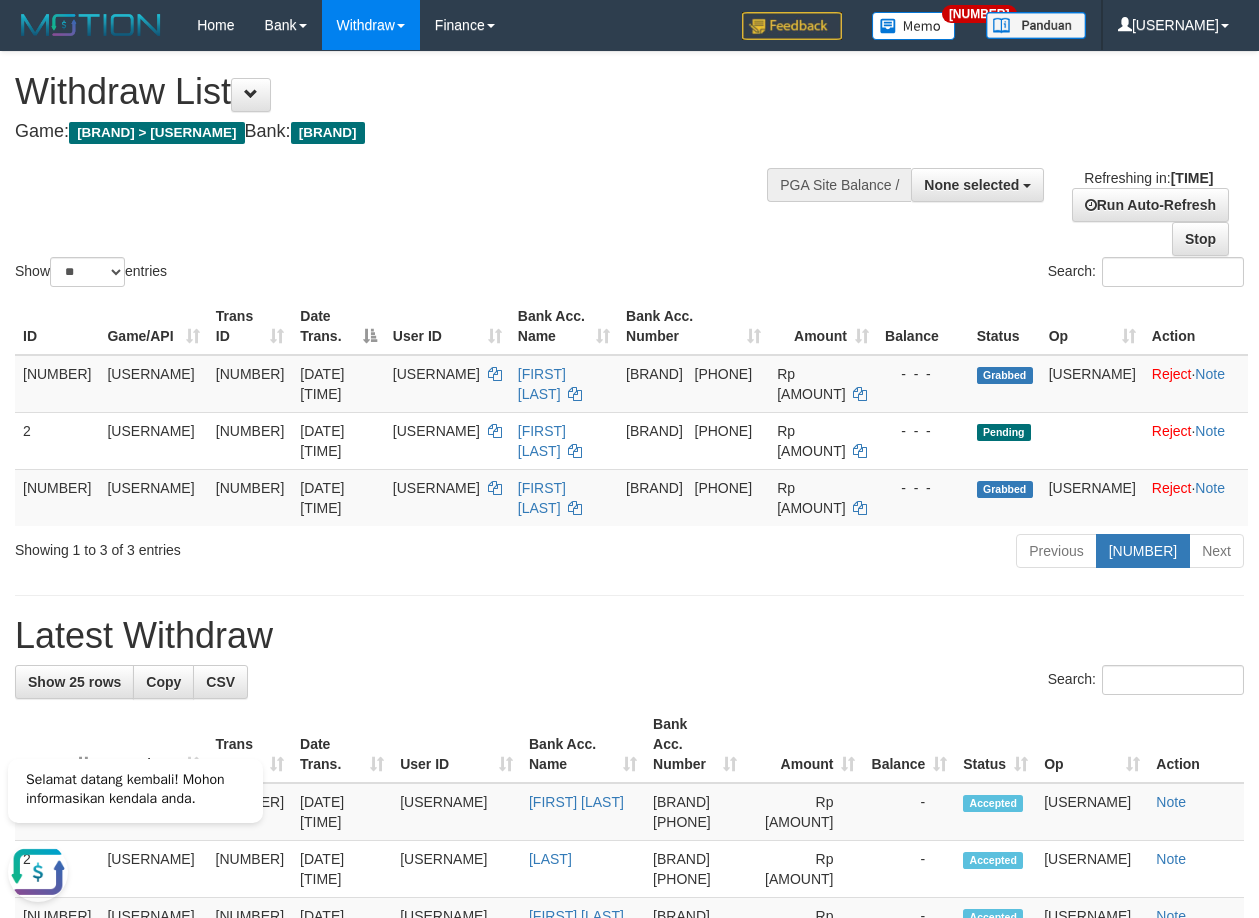 click on "Show  ** ** ** ***  entries Search:" at bounding box center (629, 171) 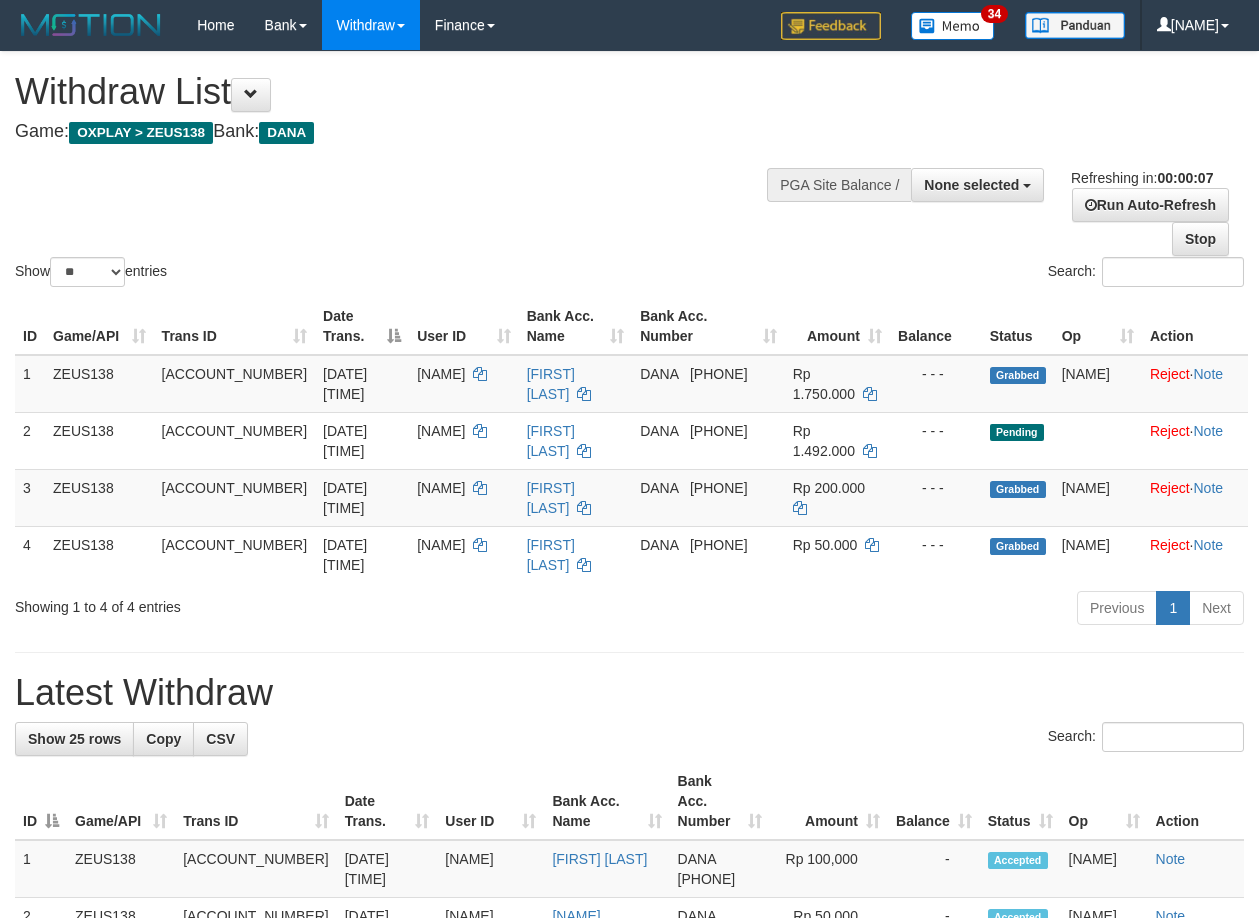 scroll, scrollTop: 0, scrollLeft: 0, axis: both 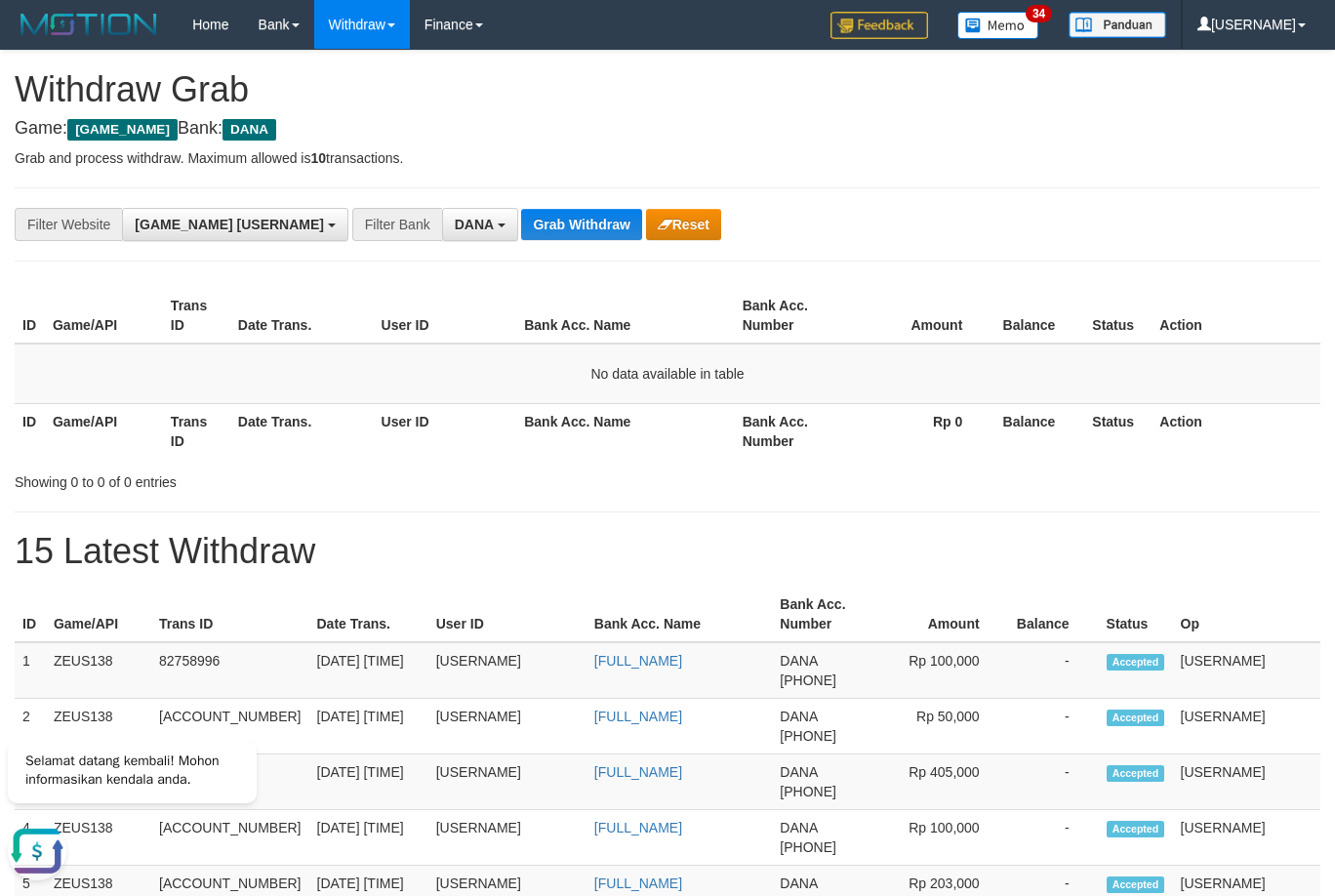 drag, startPoint x: 6, startPoint y: 318, endPoint x: 41, endPoint y: 249, distance: 77.36924 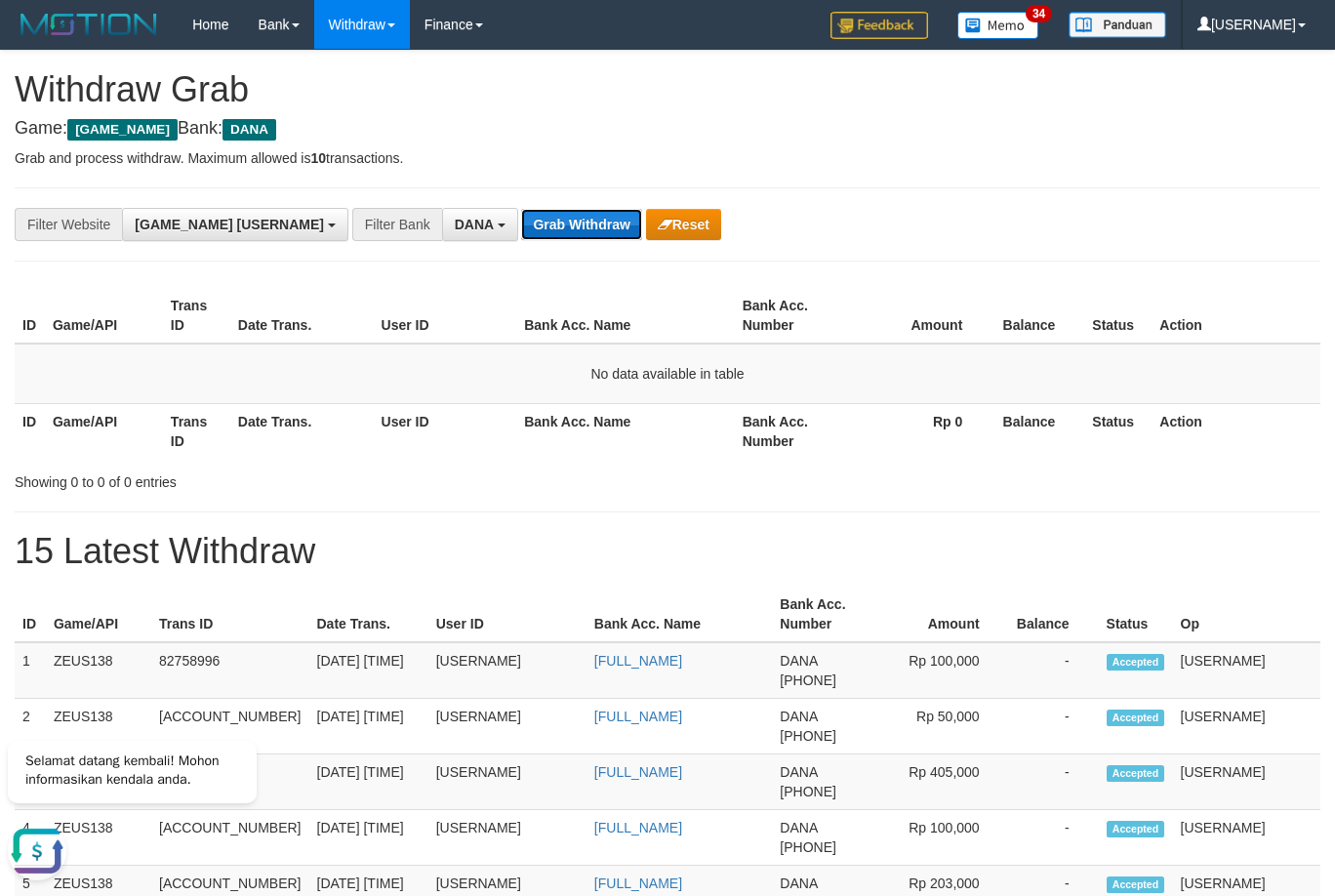click on "Grab Withdraw" at bounding box center (581, 224) 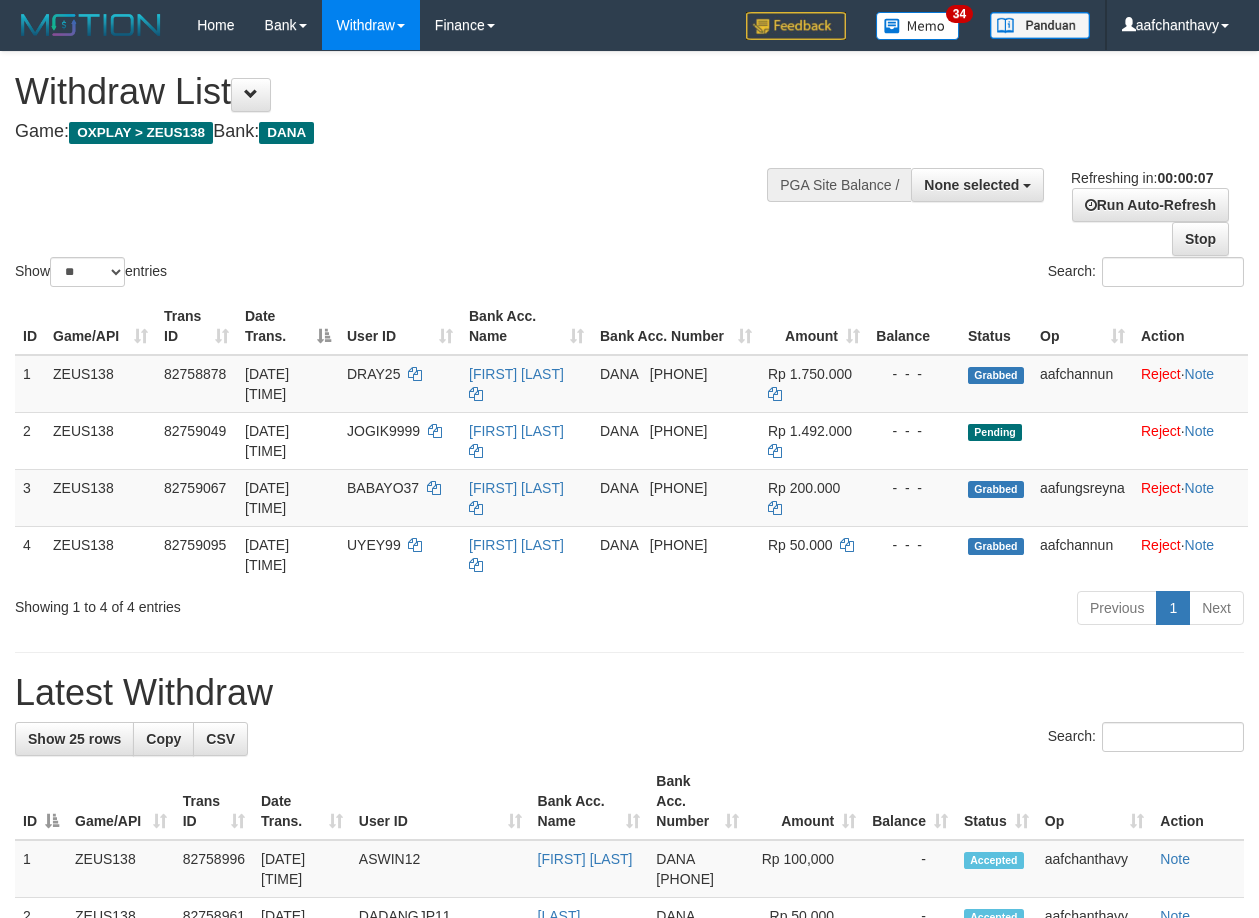 scroll, scrollTop: 0, scrollLeft: 0, axis: both 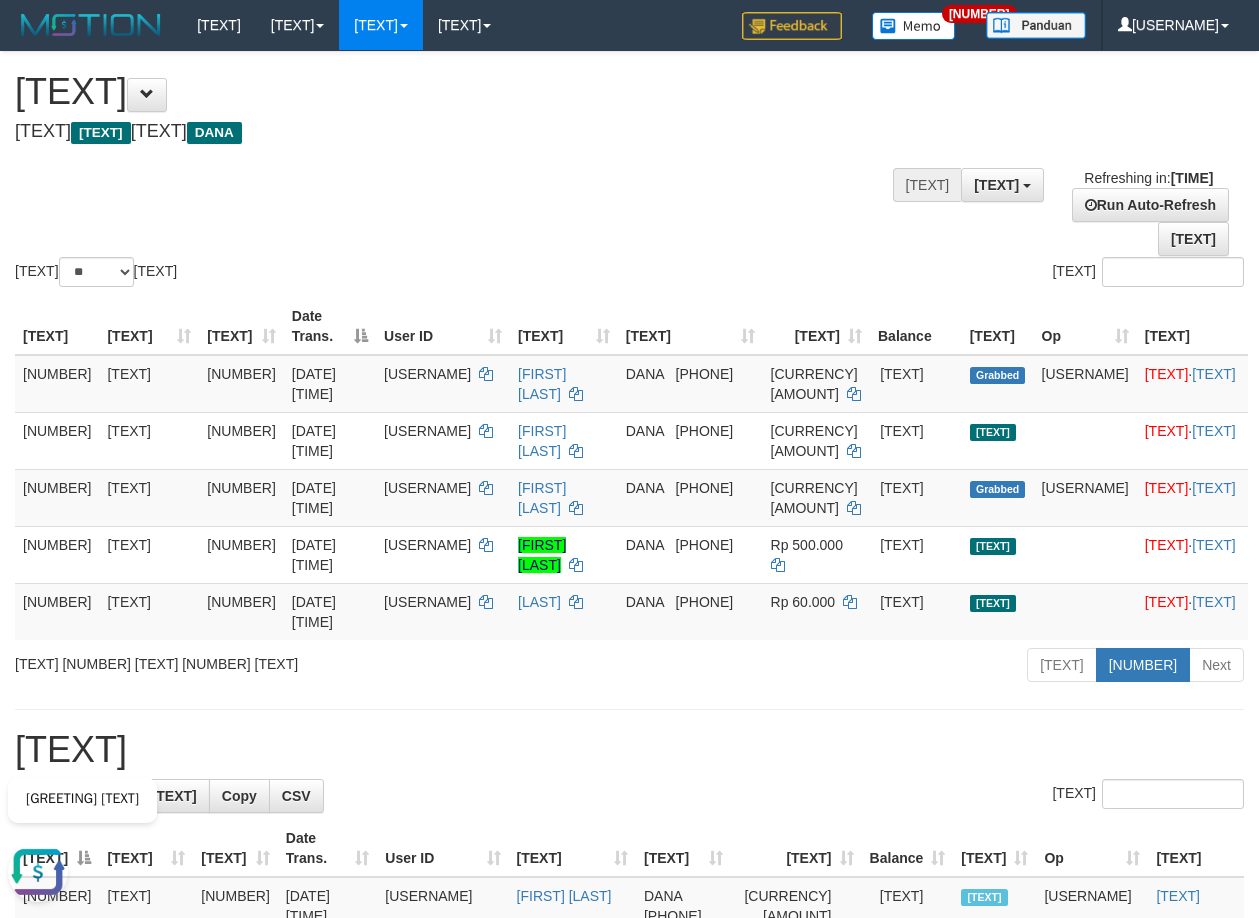 click on "[TEXT] ** ** ** *** [TEXT] [TEXT]" at bounding box center [629, 171] 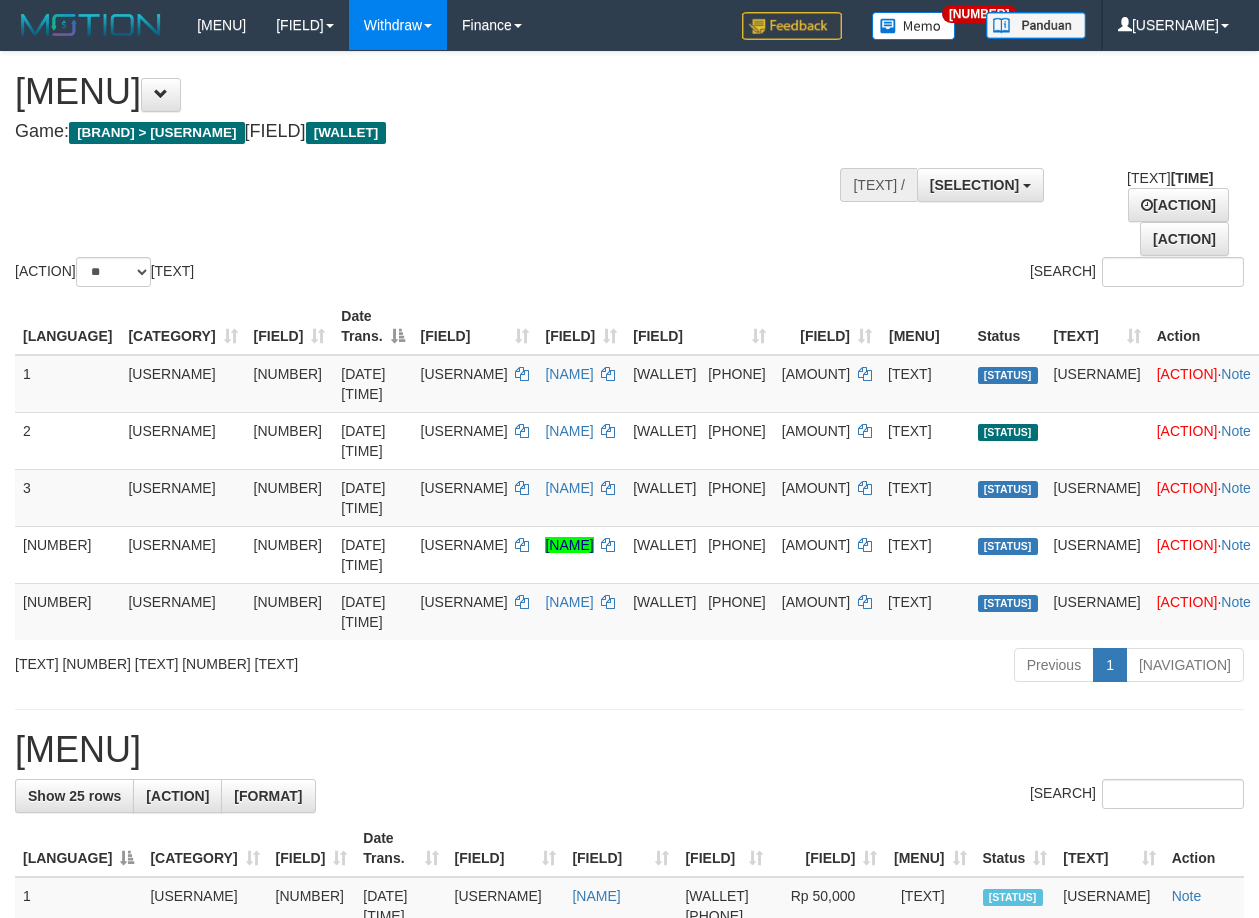 scroll, scrollTop: 0, scrollLeft: 0, axis: both 